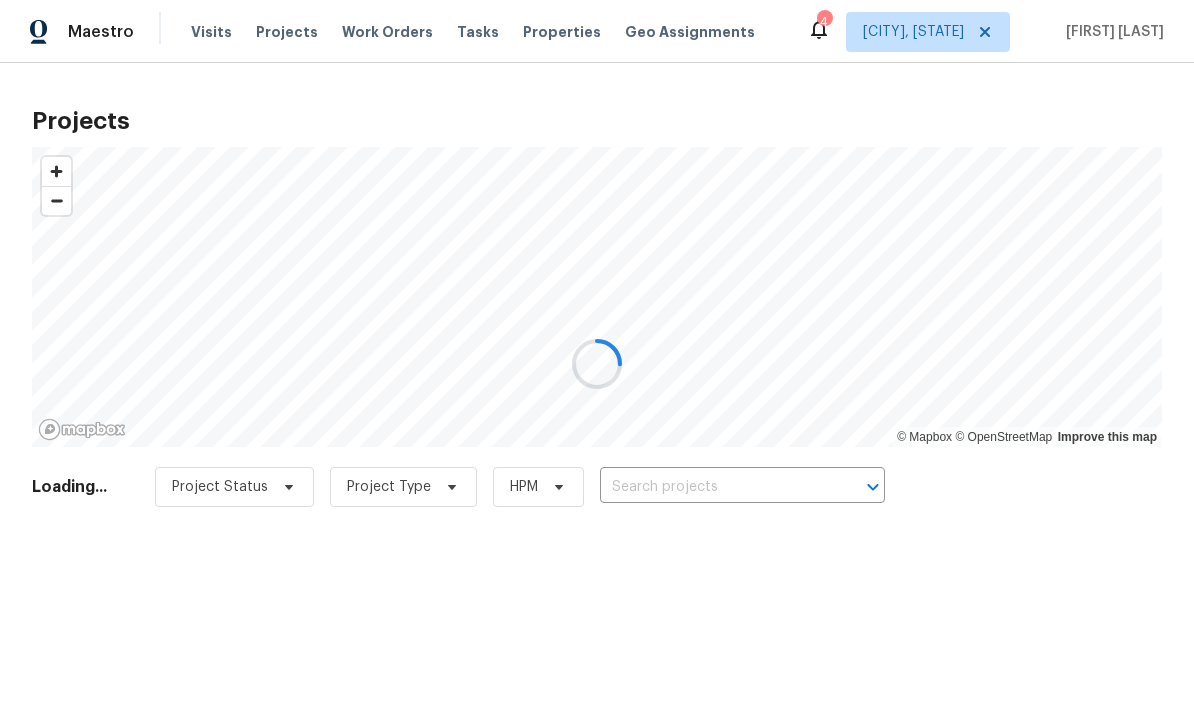 scroll, scrollTop: 0, scrollLeft: 0, axis: both 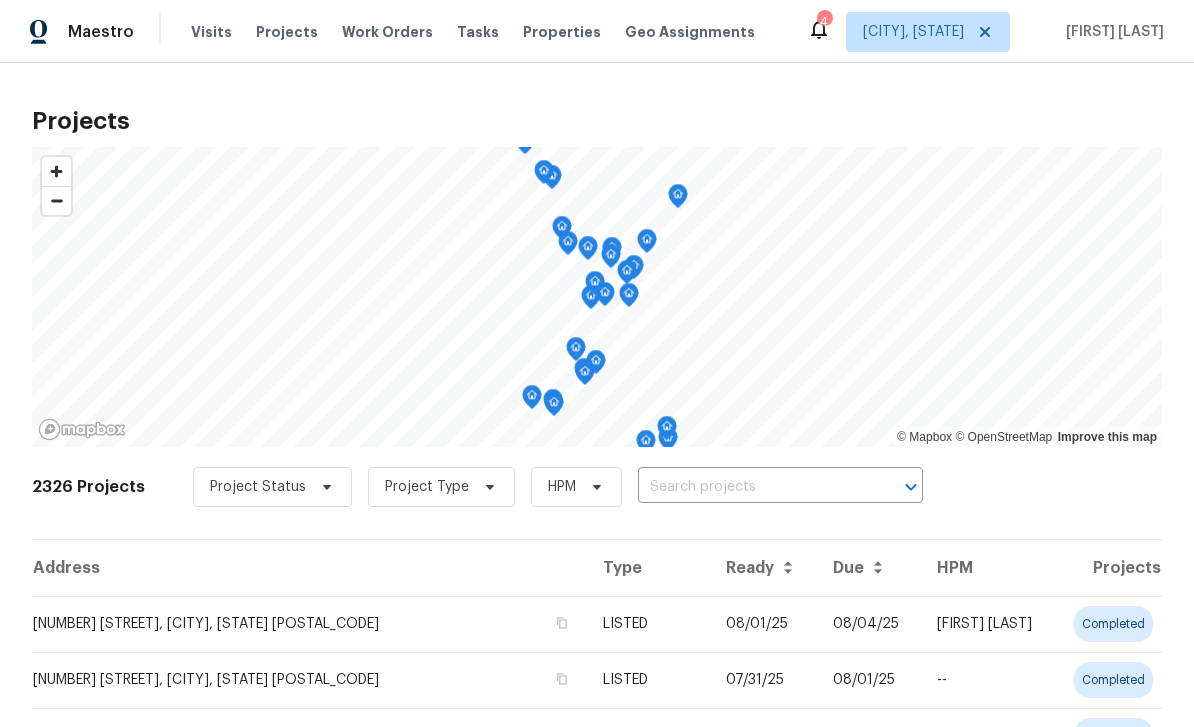 click on "Tasks" at bounding box center (478, 32) 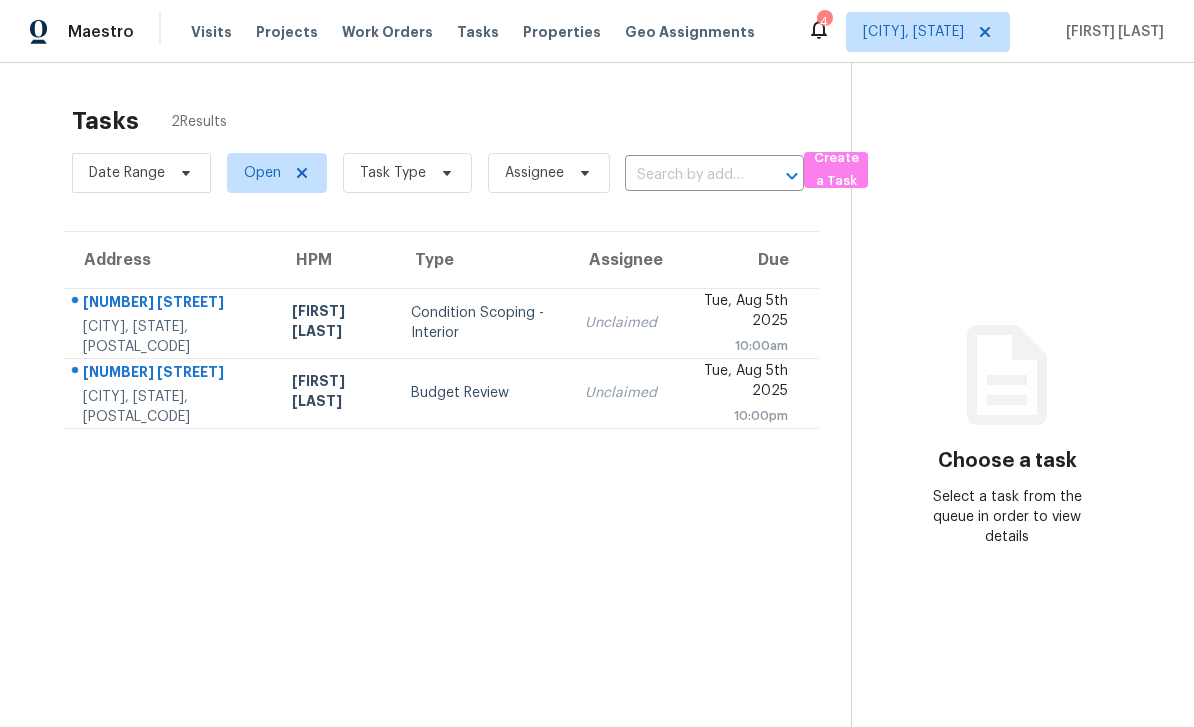 click on "[NUMBER] [STREET]" at bounding box center (171, 374) 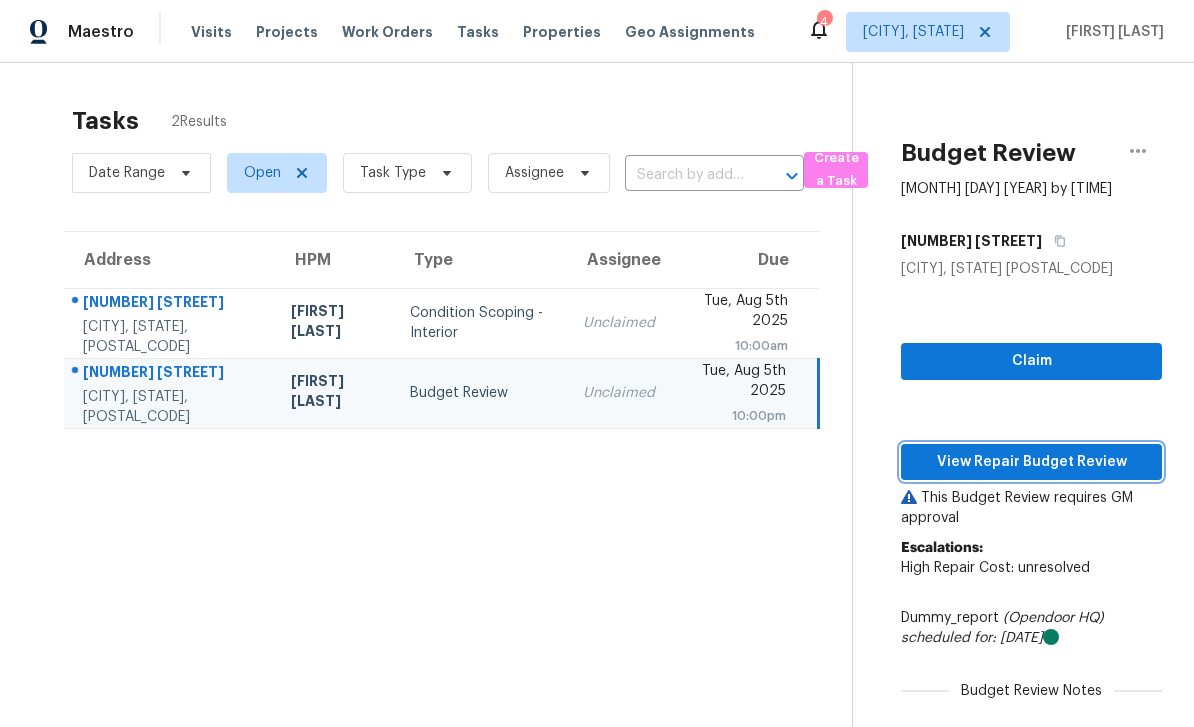 click on "View Repair Budget Review" at bounding box center [1031, 462] 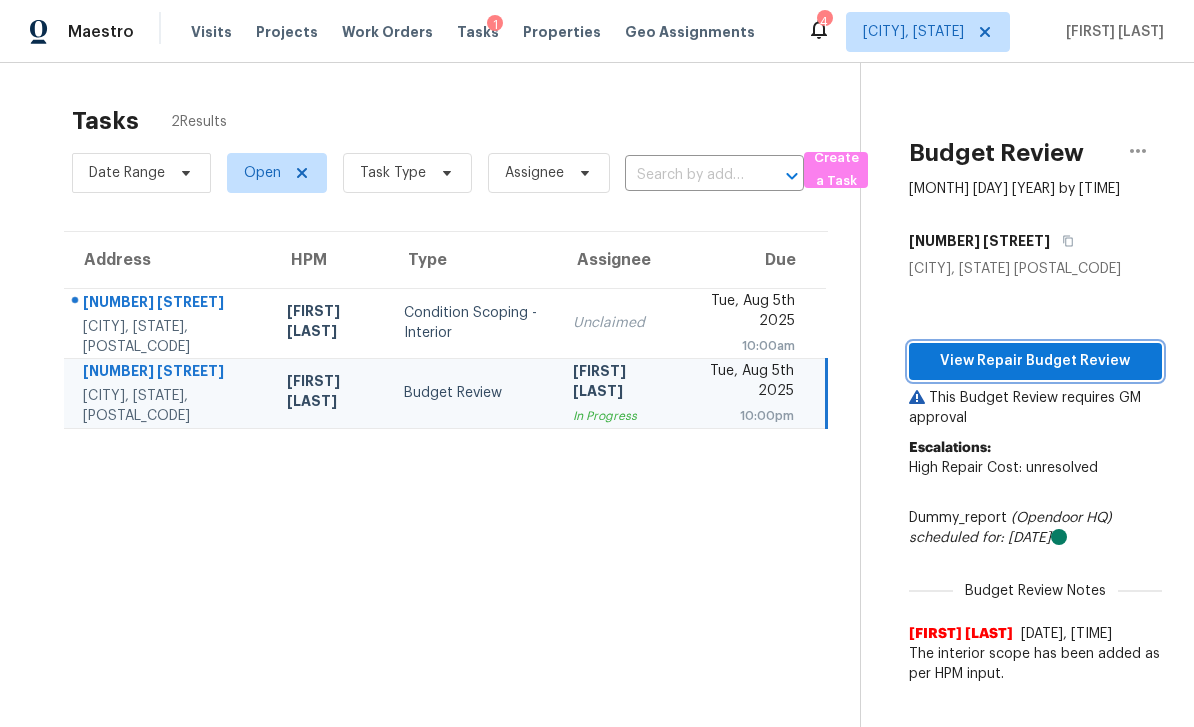 click on "View Repair Budget Review" at bounding box center (1035, 361) 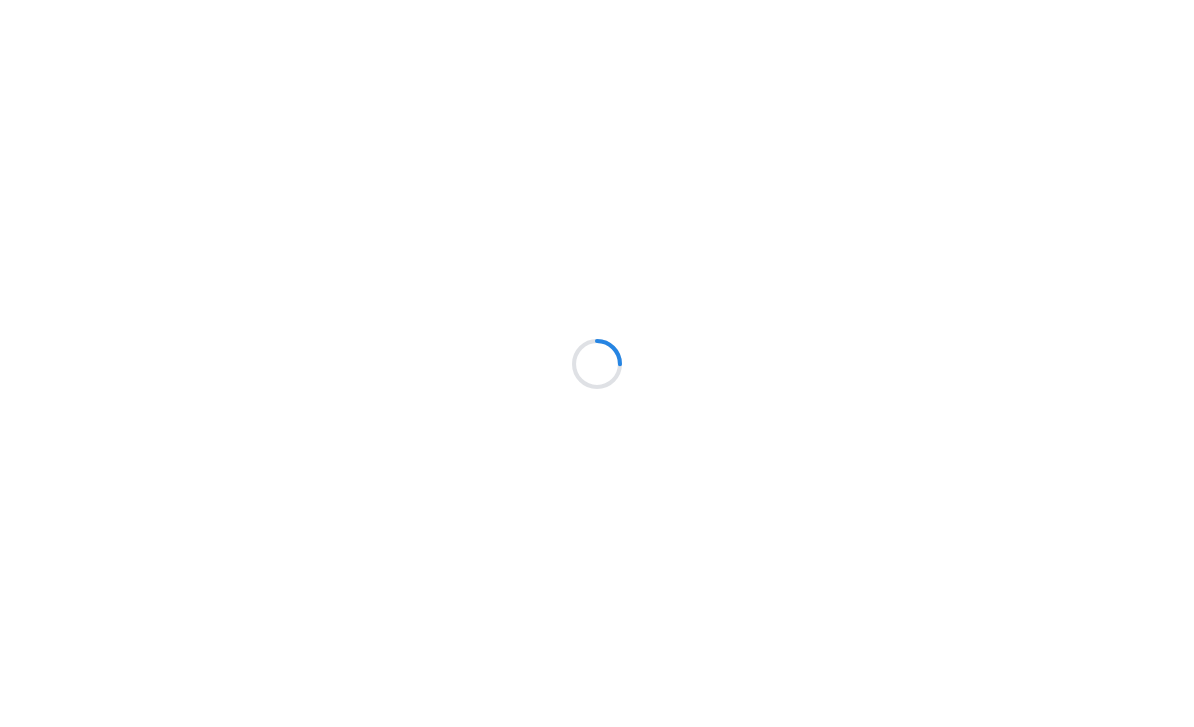 scroll, scrollTop: 0, scrollLeft: 0, axis: both 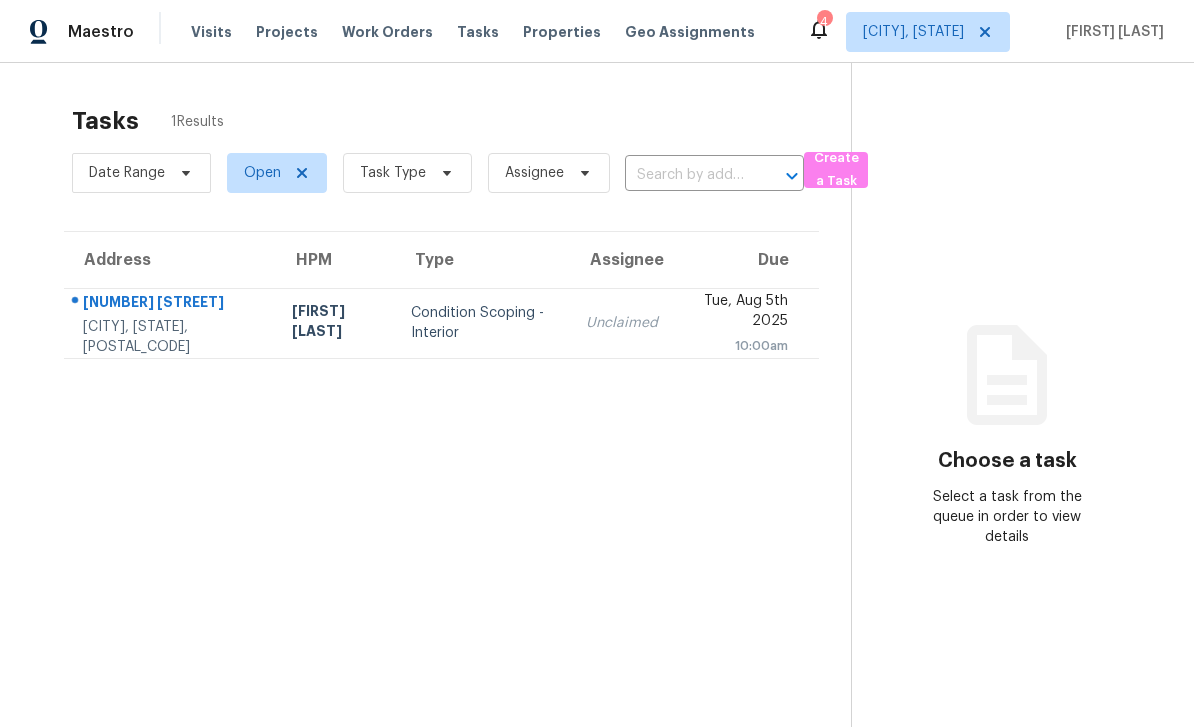 click on "Properties" at bounding box center [562, 32] 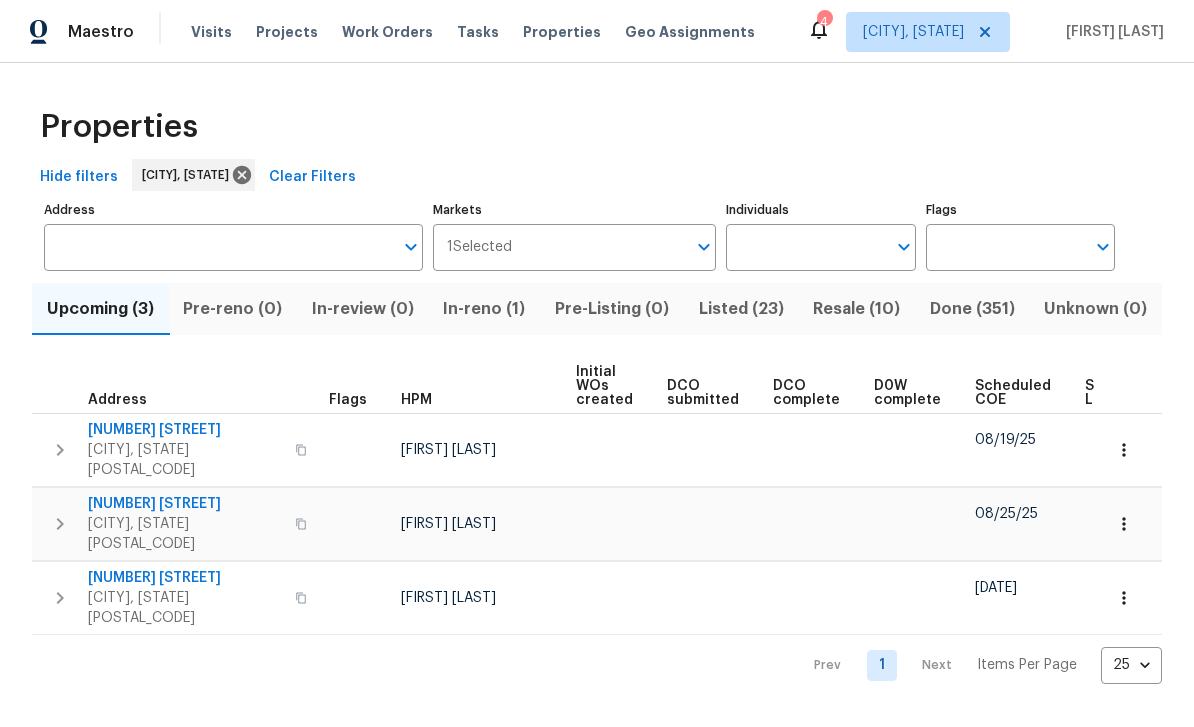 click on "Listed (23)" at bounding box center [741, 309] 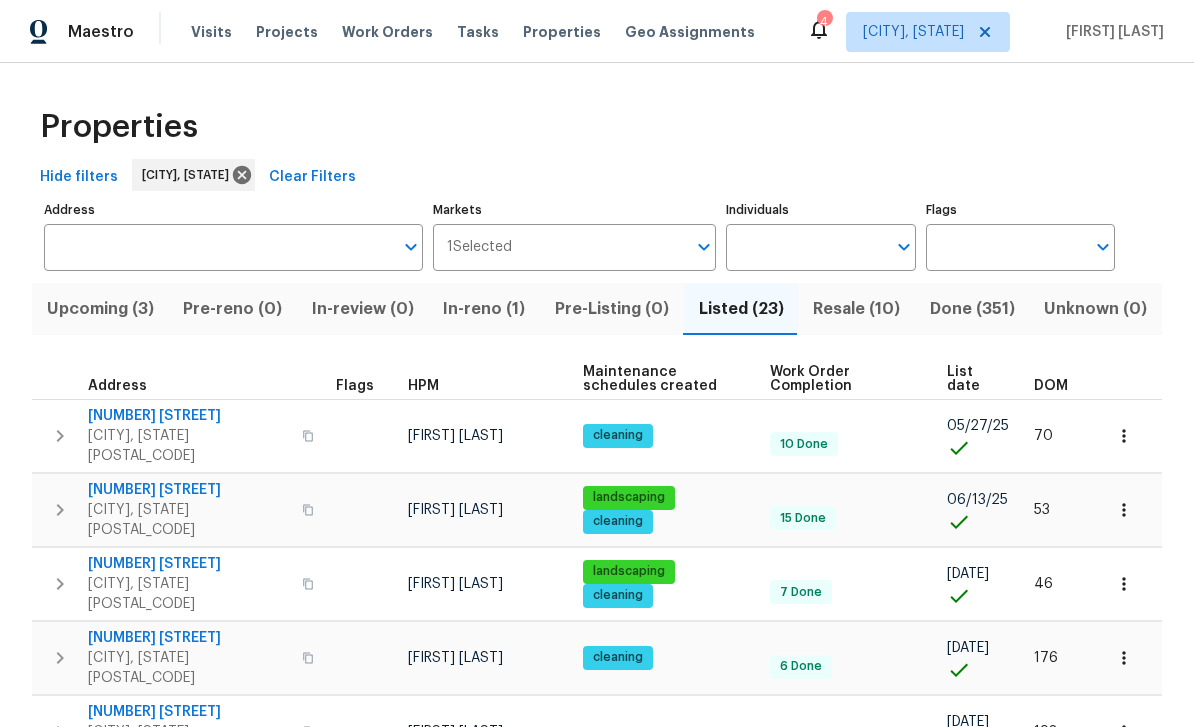 click on "List date" at bounding box center (973, 379) 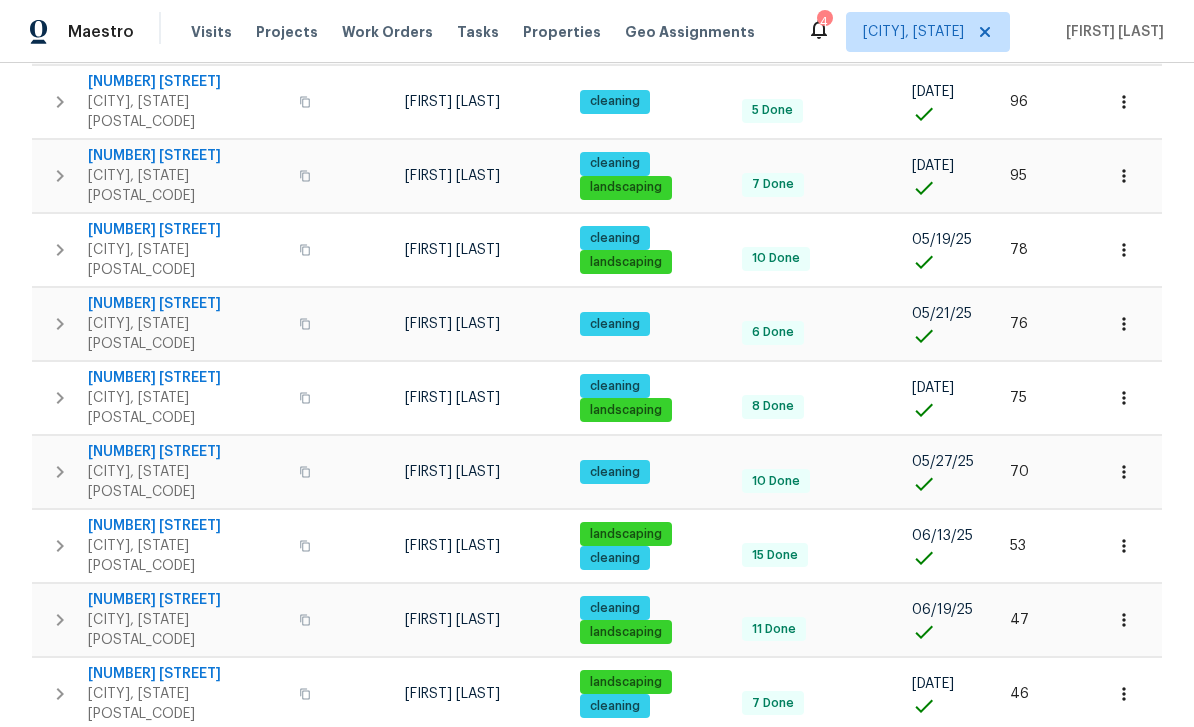 scroll, scrollTop: 1086, scrollLeft: 0, axis: vertical 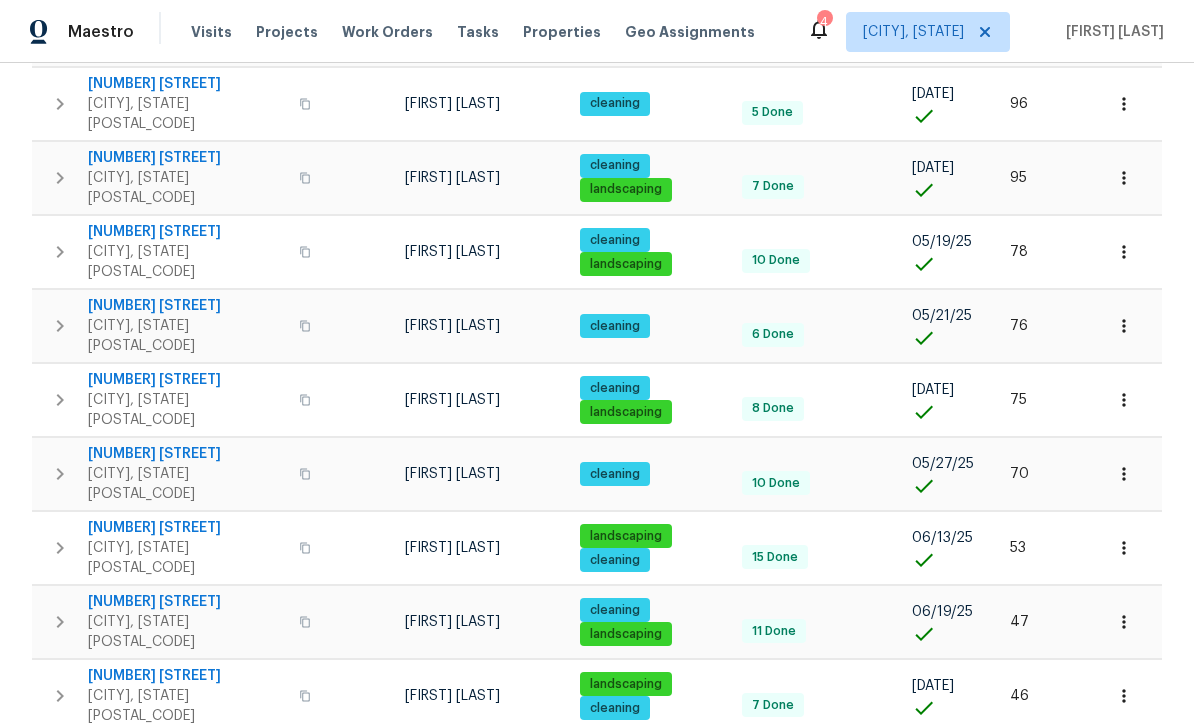 click on "4972 Old Fountain Blvd" at bounding box center (187, 973) 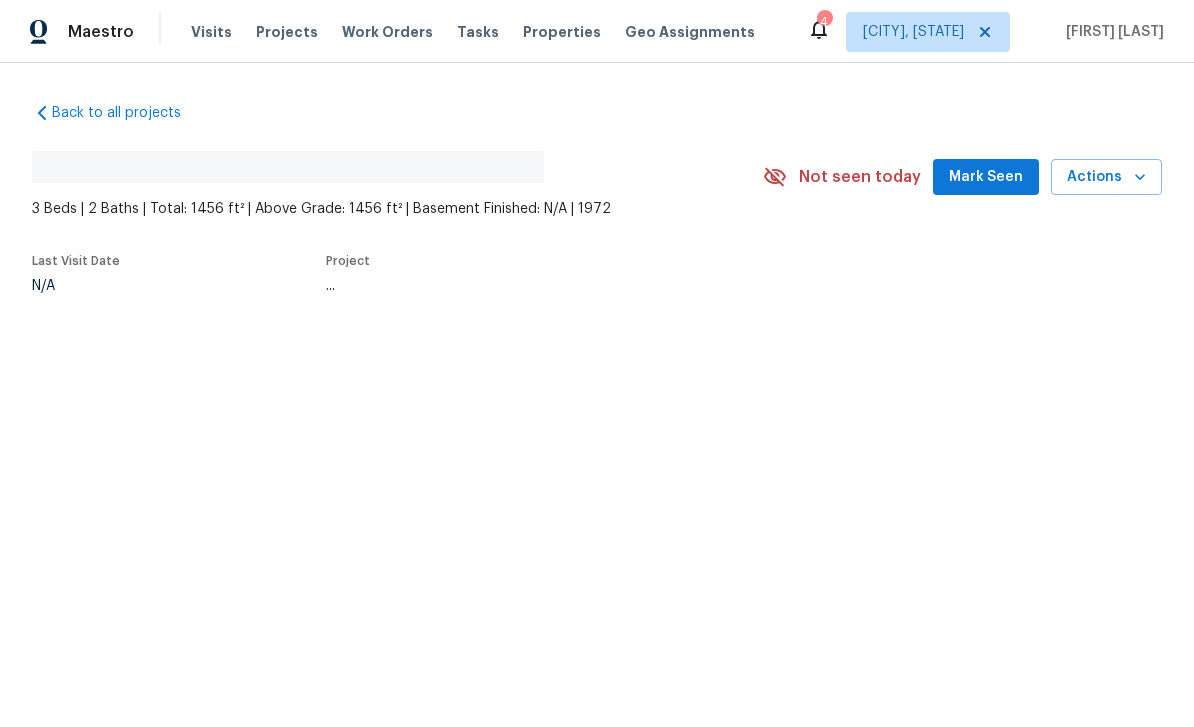 scroll, scrollTop: 0, scrollLeft: 0, axis: both 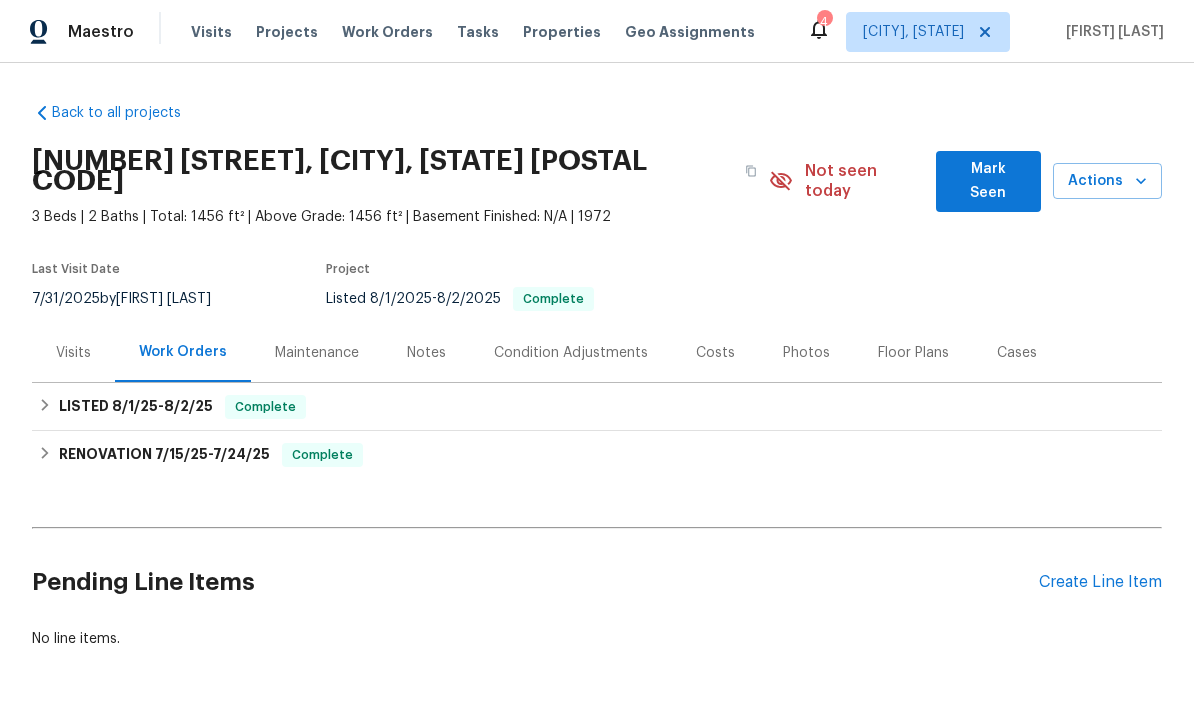 click on "Notes" at bounding box center [426, 353] 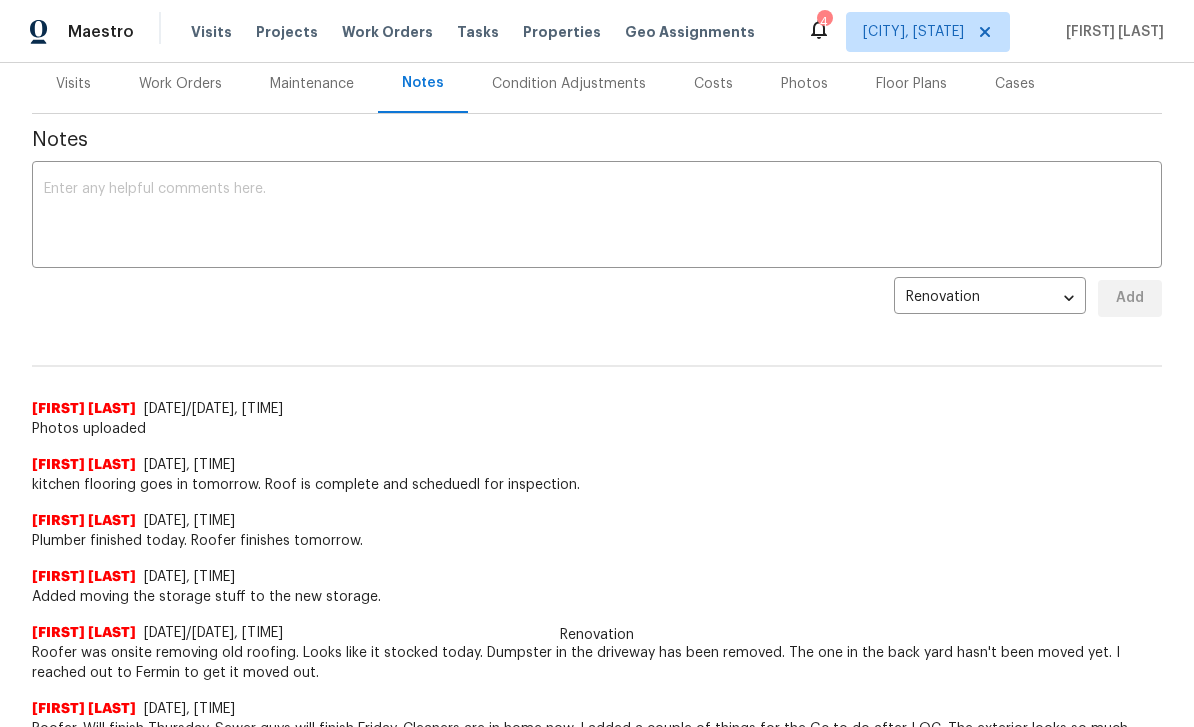 scroll, scrollTop: 184, scrollLeft: 0, axis: vertical 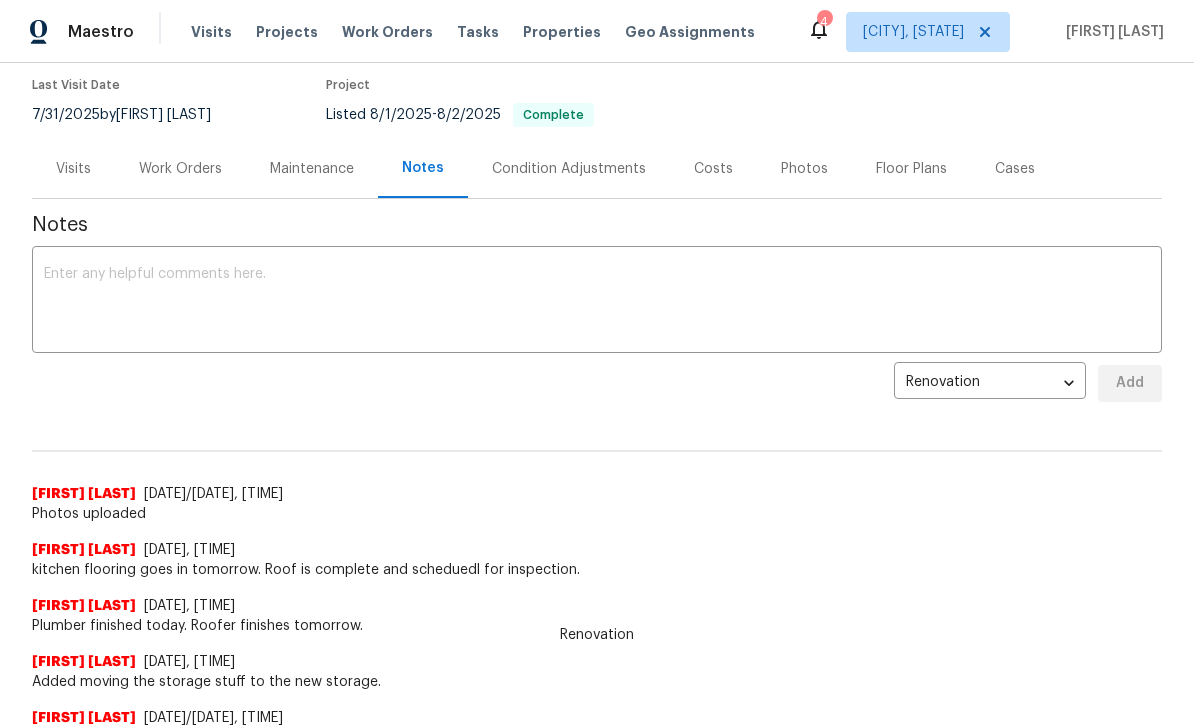 click at bounding box center (597, 302) 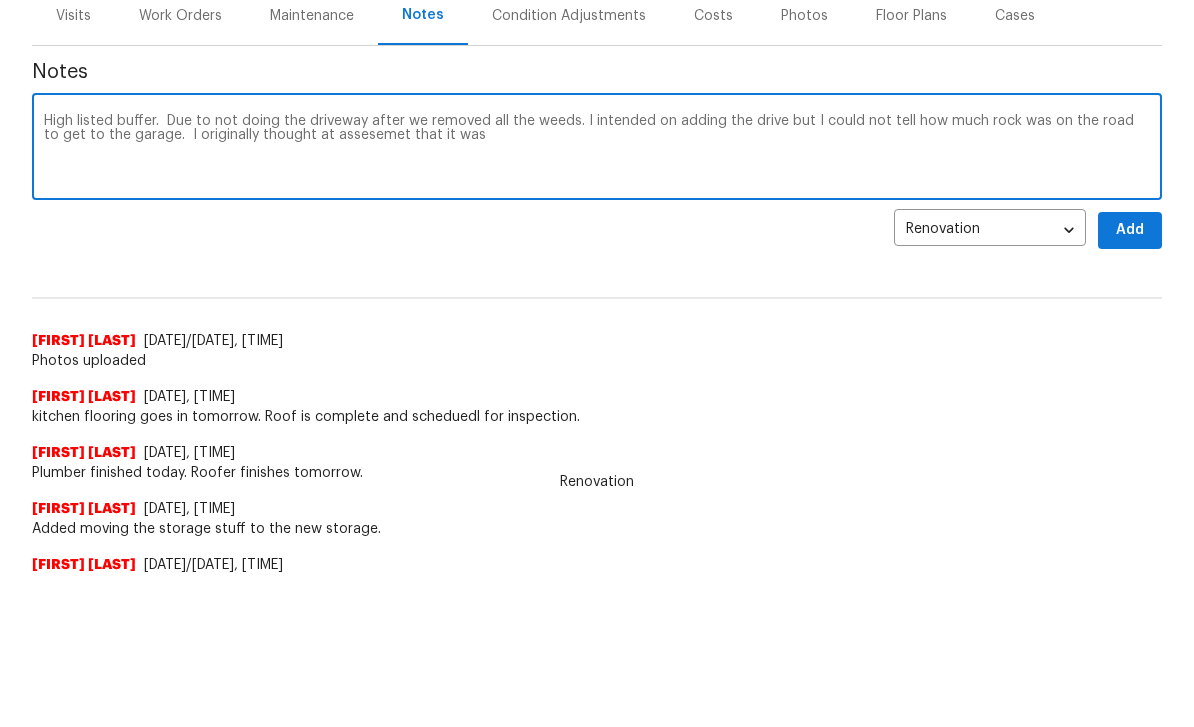 click on "High listed buffer.  Due to not doing the driveway after we removed all the weeds. I intended on adding the drive but I could not tell how much rock was on the road to get to the garage.  I originally thought at assesemet that it was" at bounding box center [597, 302] 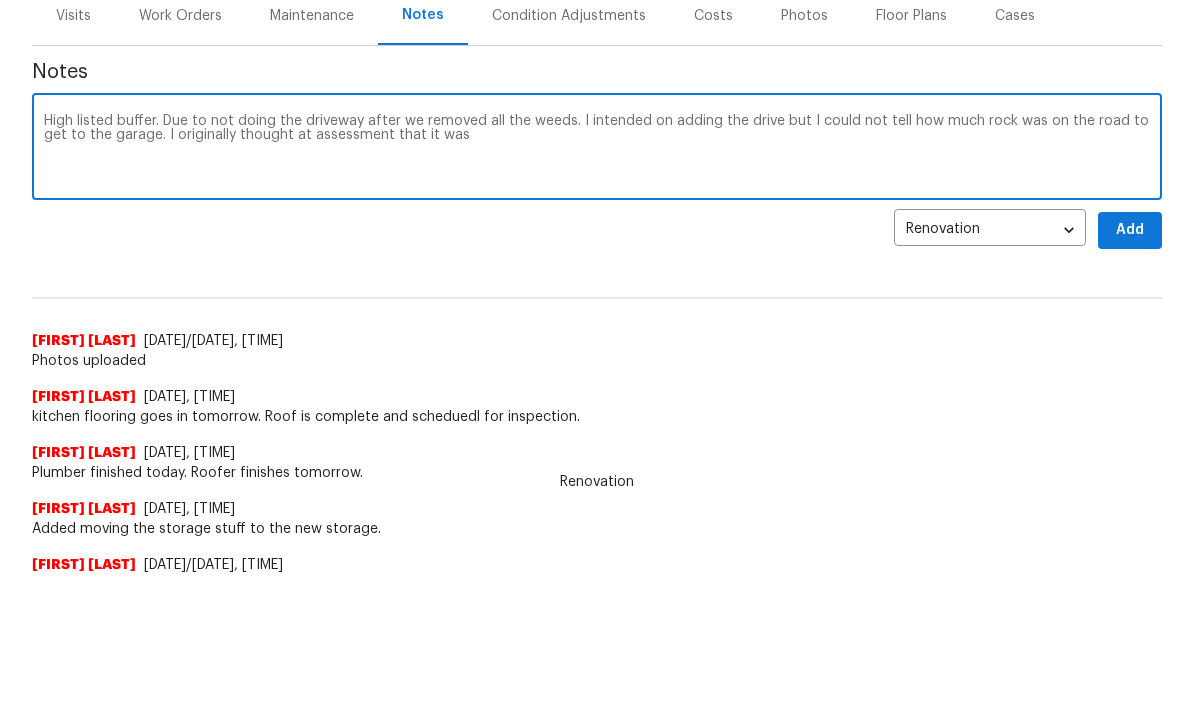 click on "High listed buffer. Due to not doing the driveway after we removed all the weeds. I intended on adding the drive but I could not tell how much rock was on the road to get to the garage. I originally thought at assessment that it was" at bounding box center [597, 302] 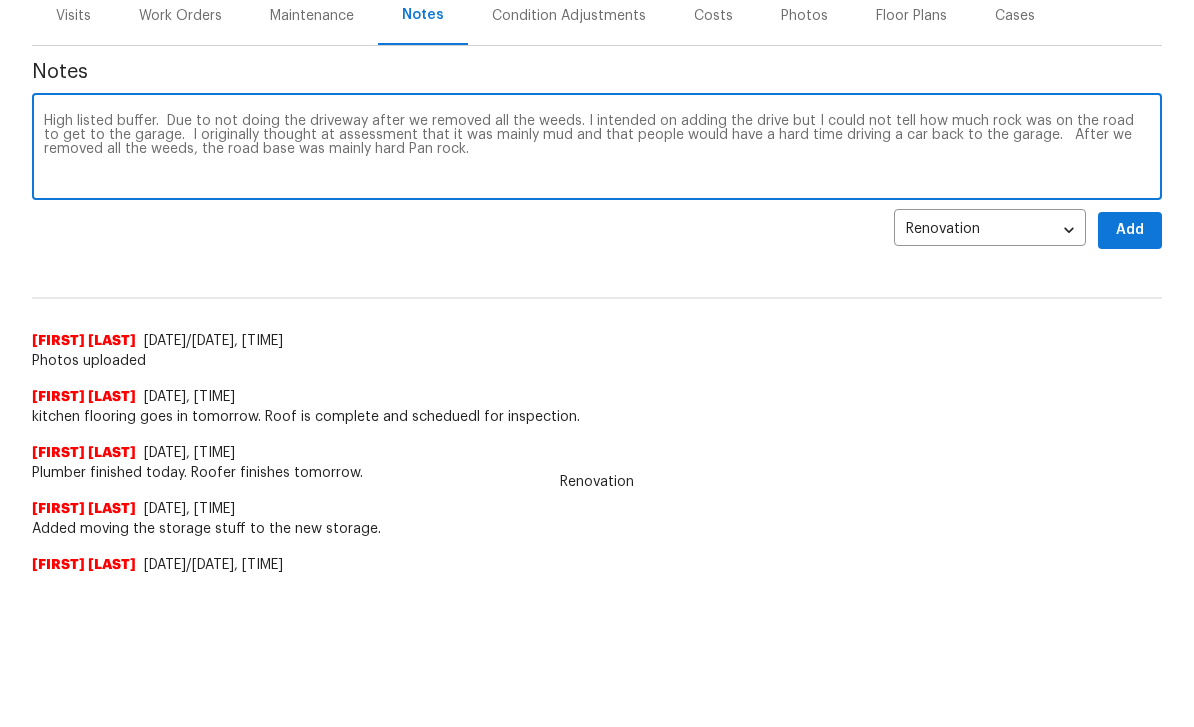 type on "High listed buffer.  Due to not doing the driveway after we removed all the weeds. I intended on adding the drive but I could not tell how much rock was on the road to get to the garage.  I originally thought at assessment that it was mainly mud and that people would have a hard time driving a car back to the garage.   After we removed all the weeds, the road base was mainly hard Pan rock." 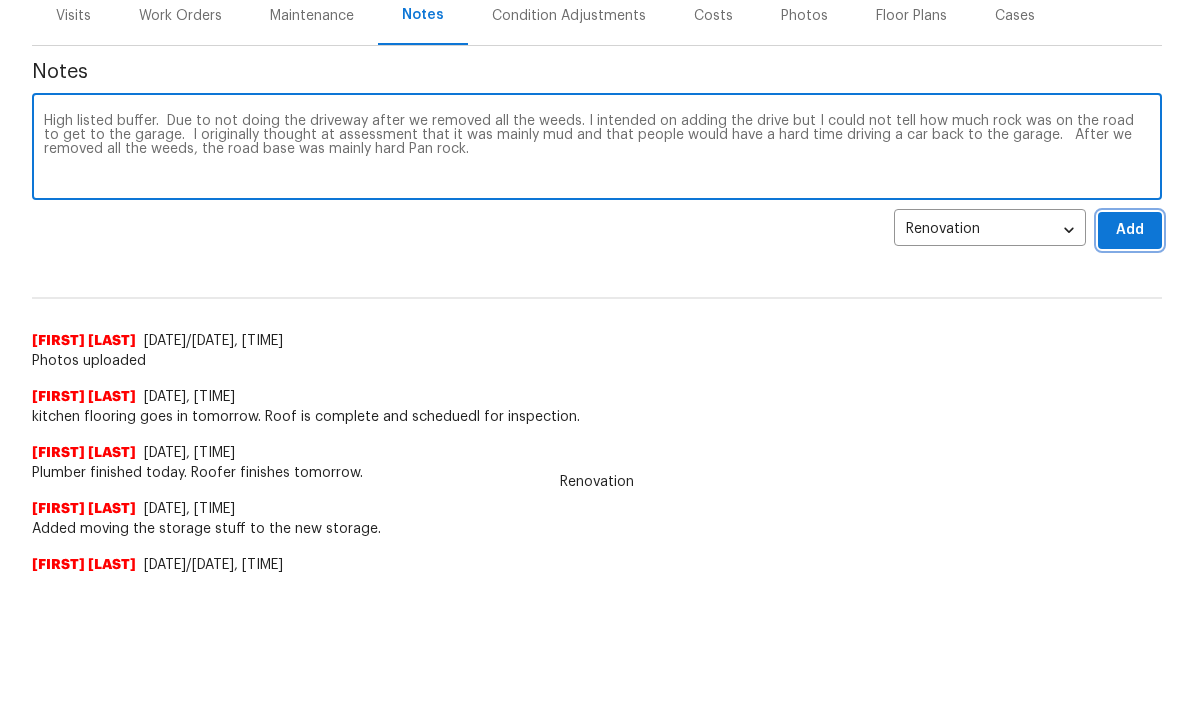 click on "Add" at bounding box center [1130, 383] 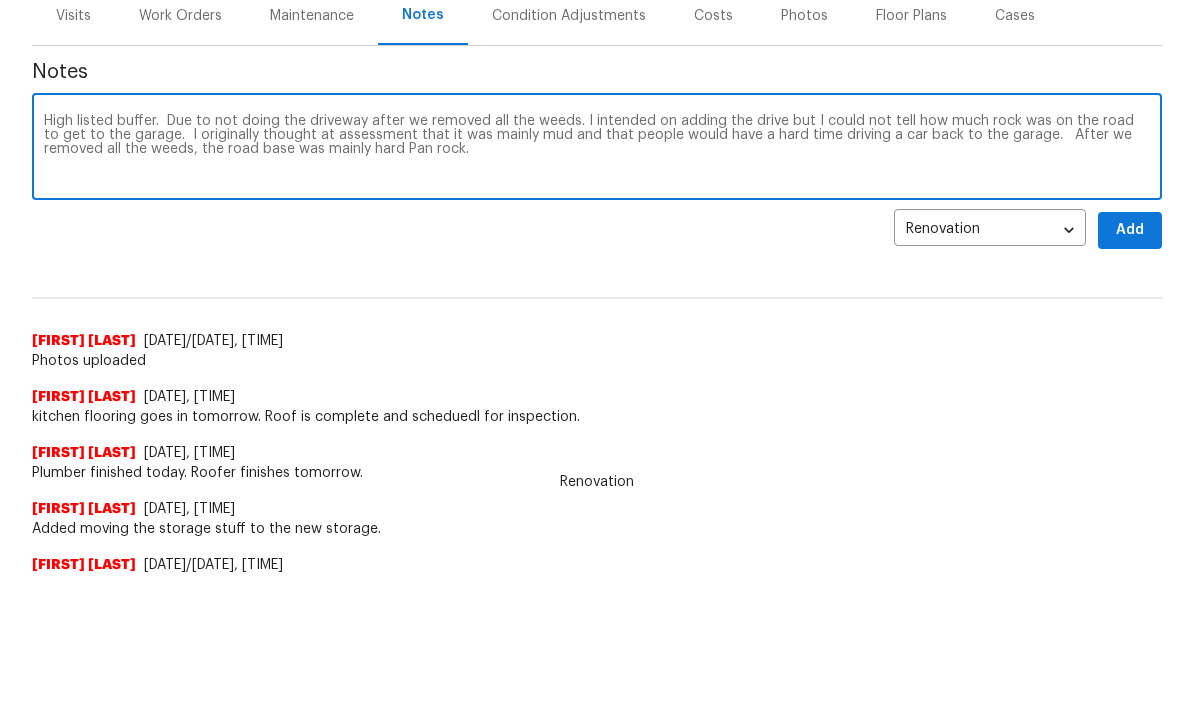 scroll, scrollTop: 153, scrollLeft: 0, axis: vertical 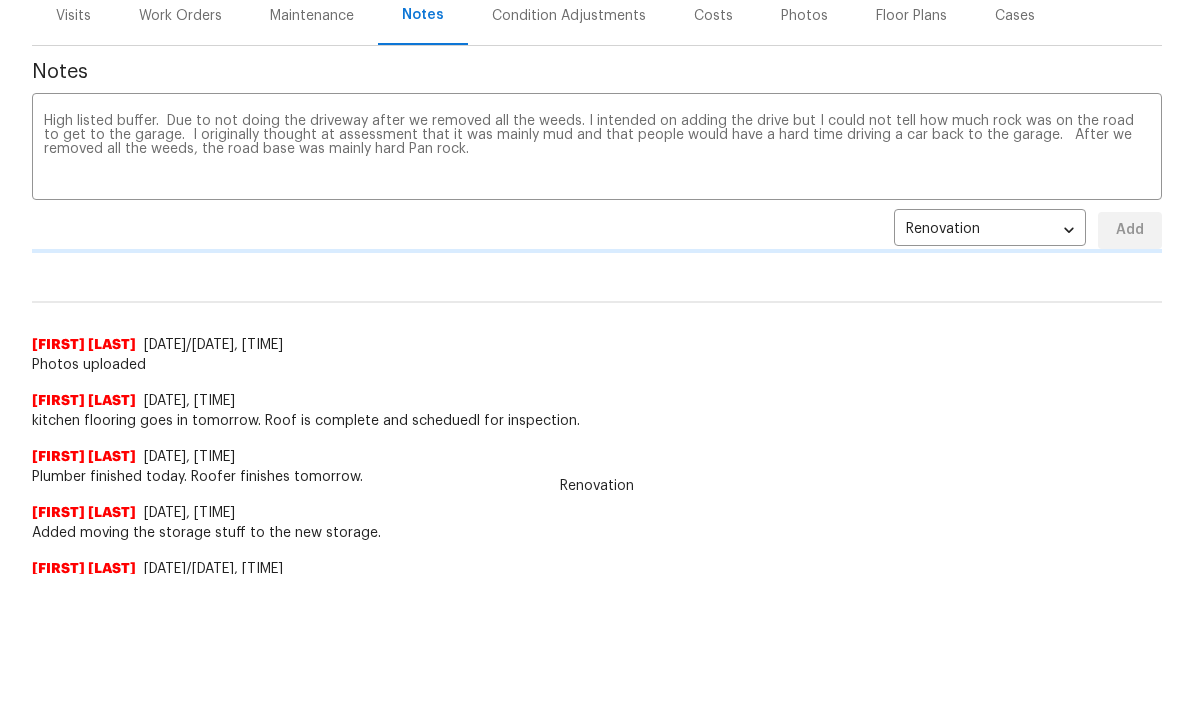 type 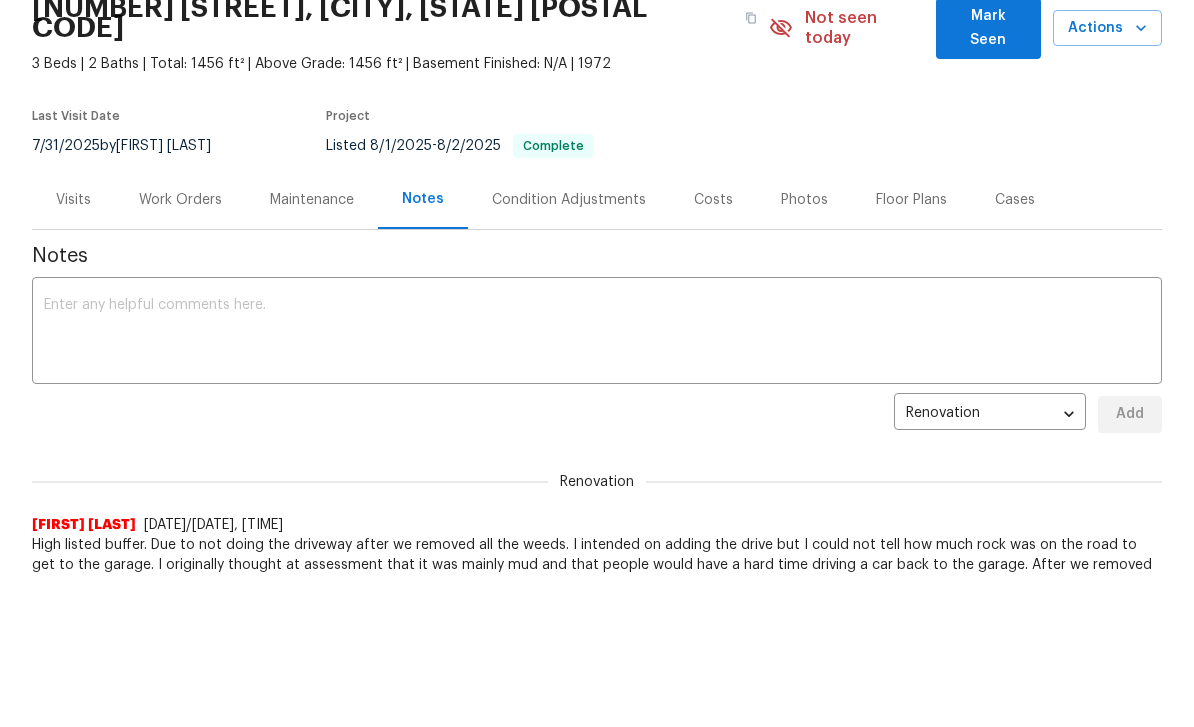 scroll, scrollTop: 0, scrollLeft: 0, axis: both 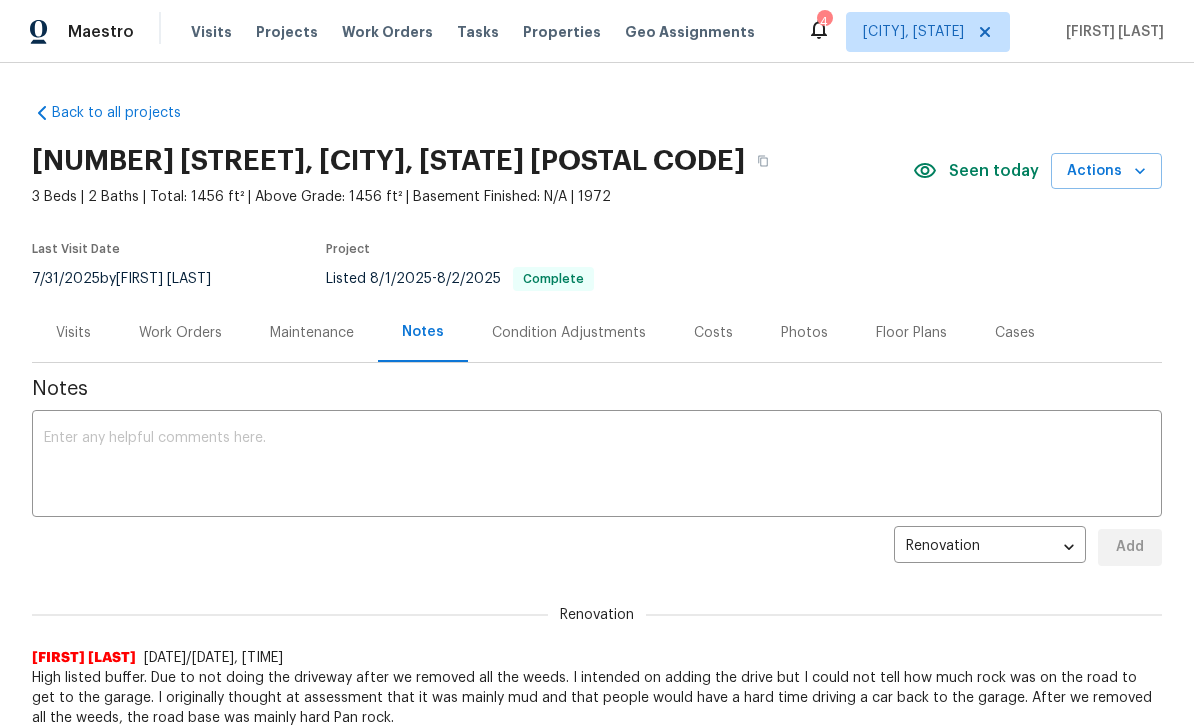click on "Properties" at bounding box center (562, 32) 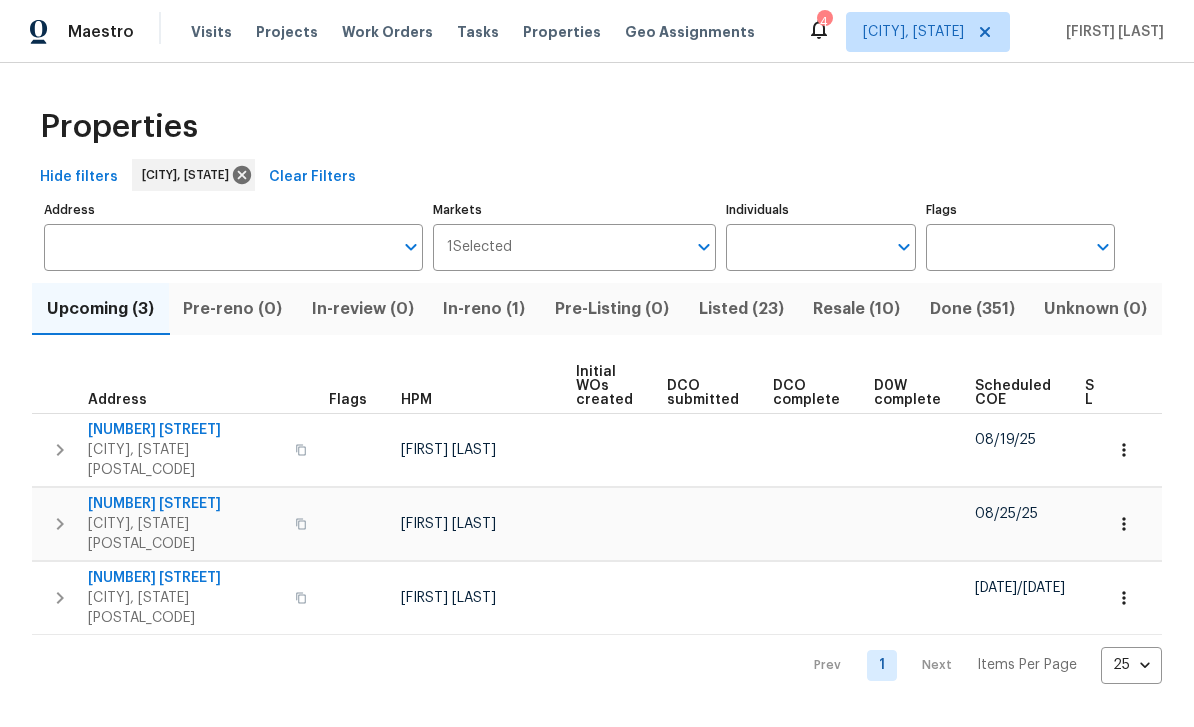 click on "Work Orders" at bounding box center (387, 32) 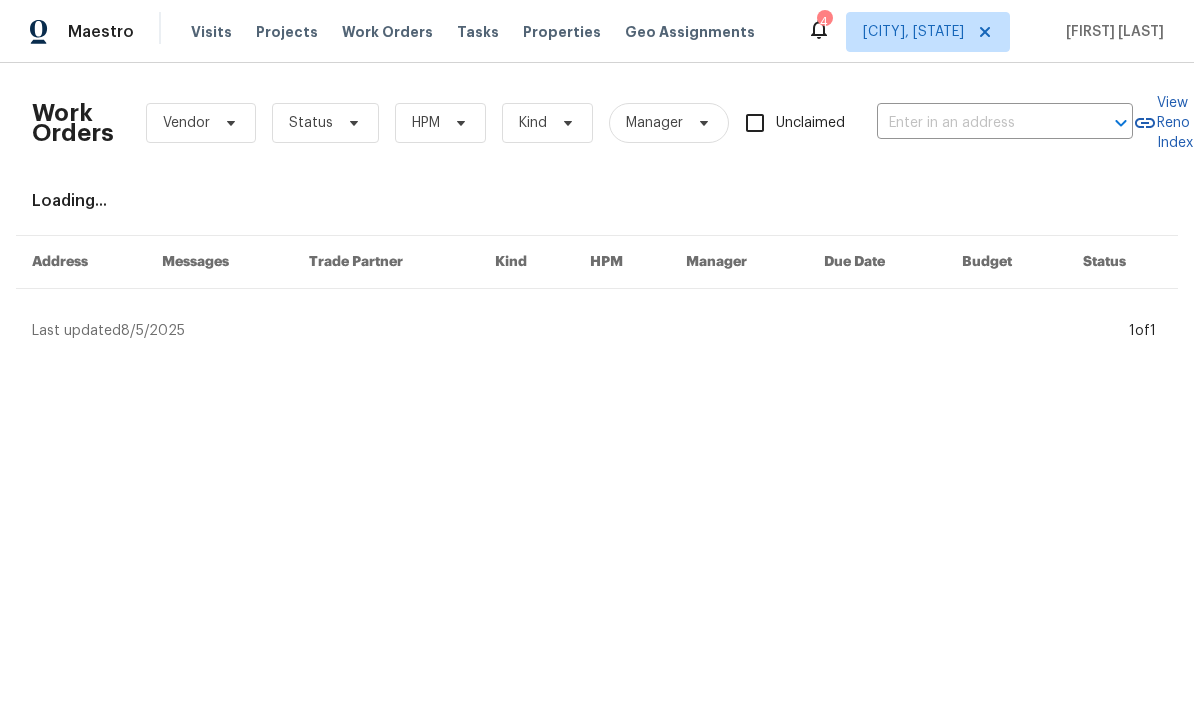 click on "Work Orders" at bounding box center [387, 32] 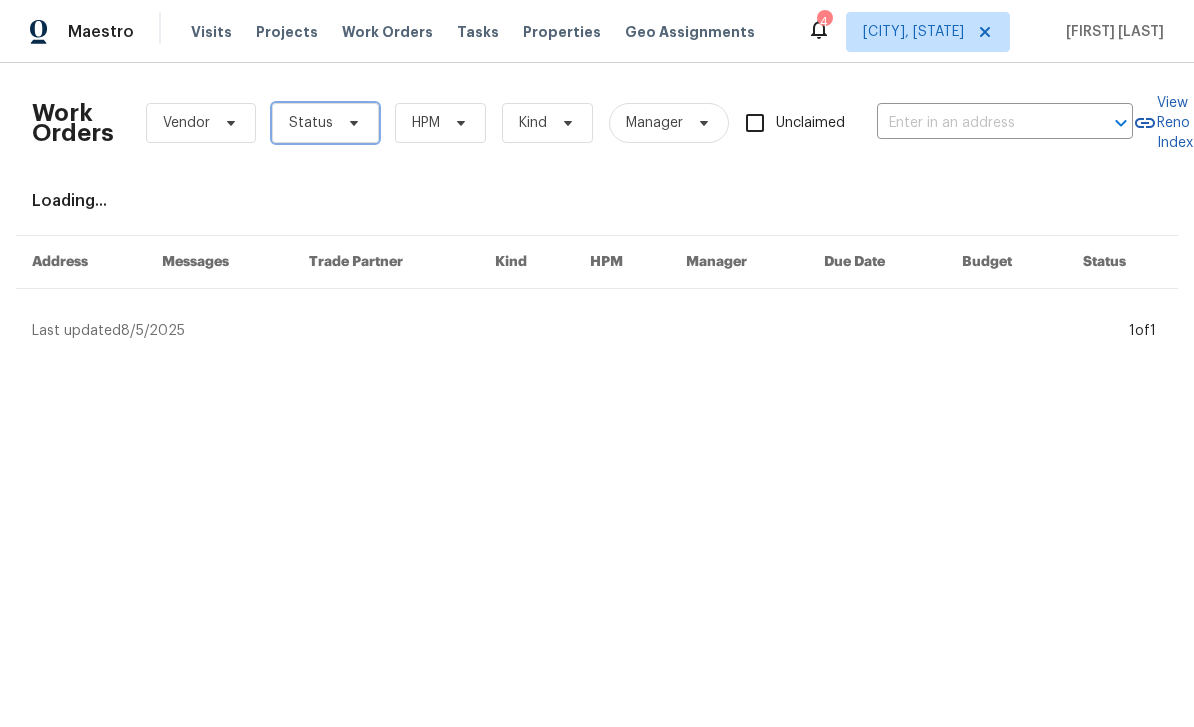 click on "Status" at bounding box center [325, 123] 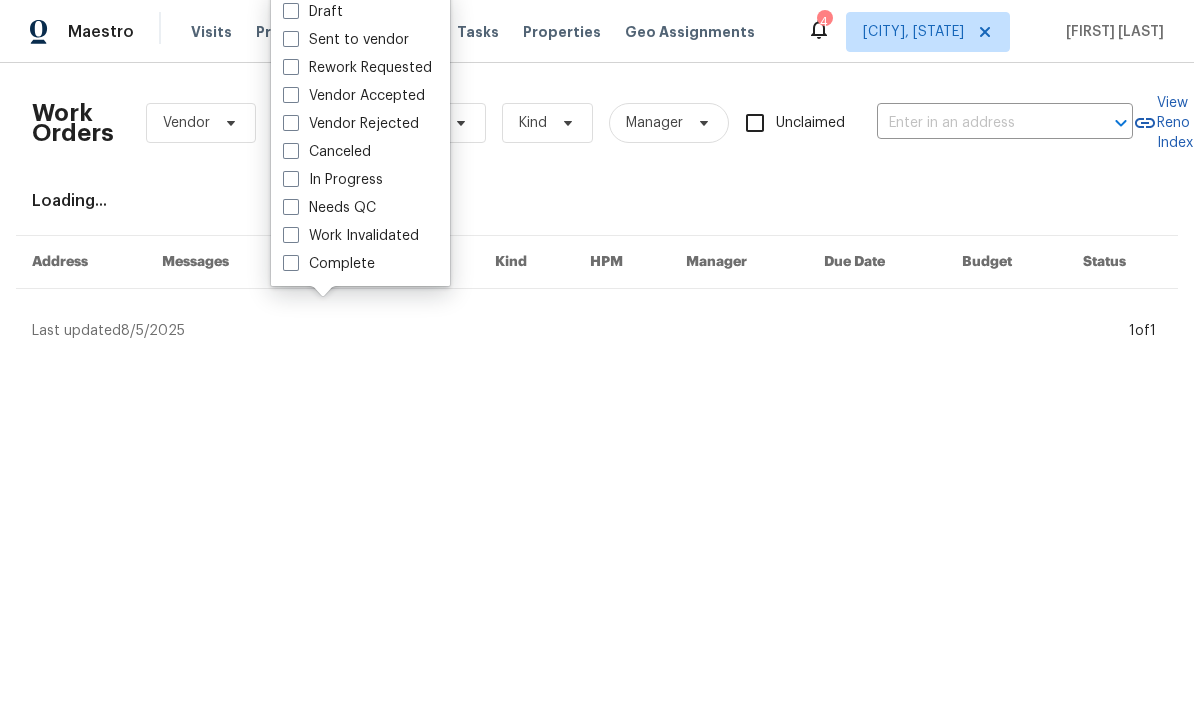 click at bounding box center [291, 207] 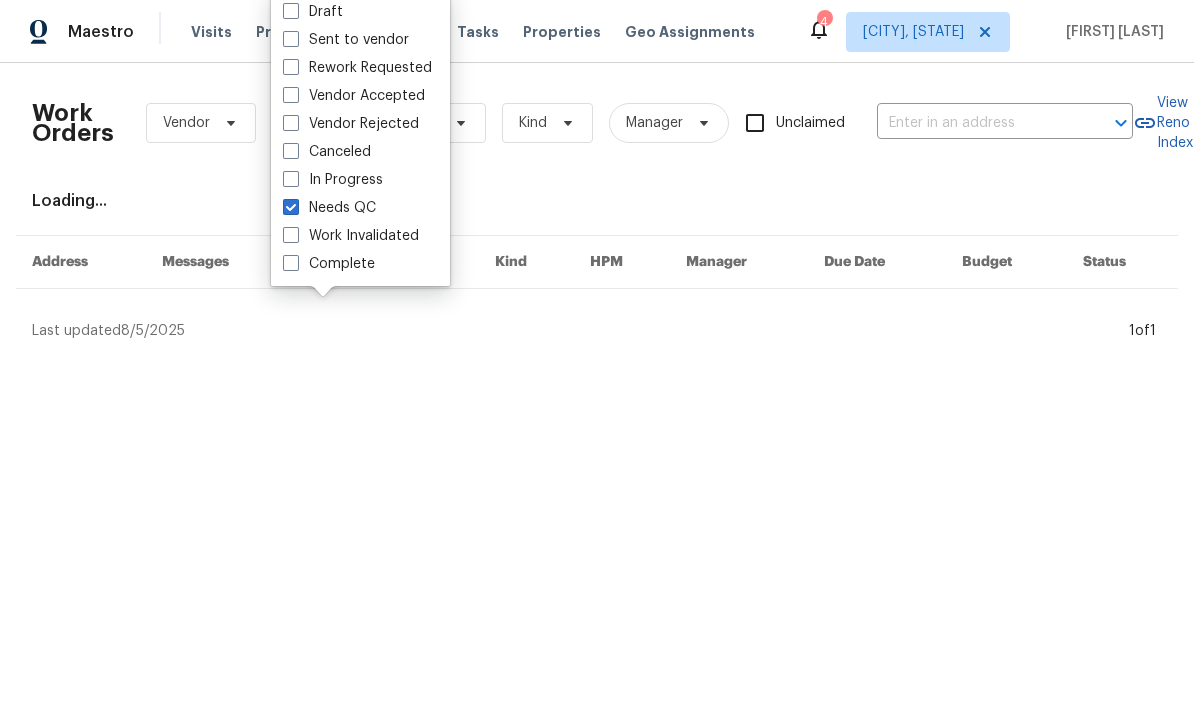 checkbox on "true" 